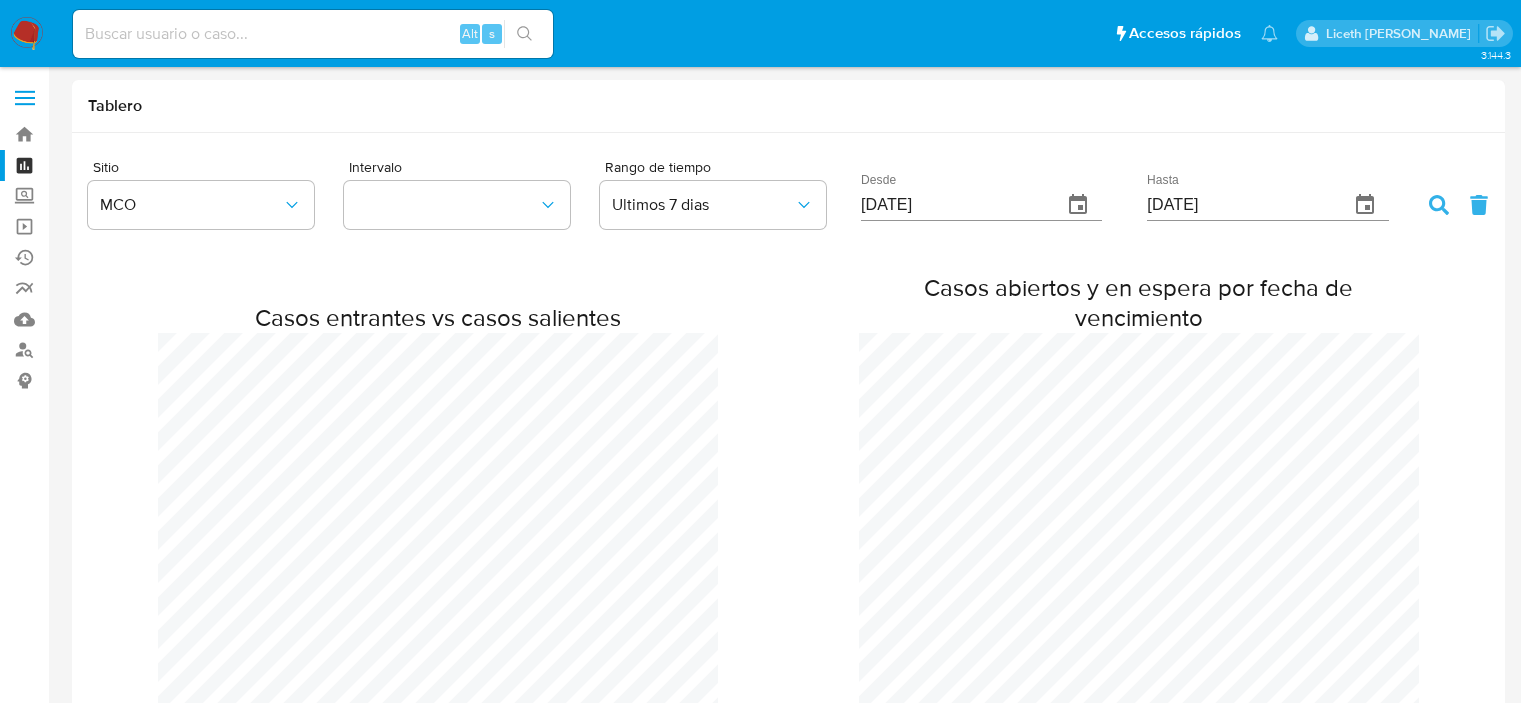 scroll, scrollTop: 0, scrollLeft: 0, axis: both 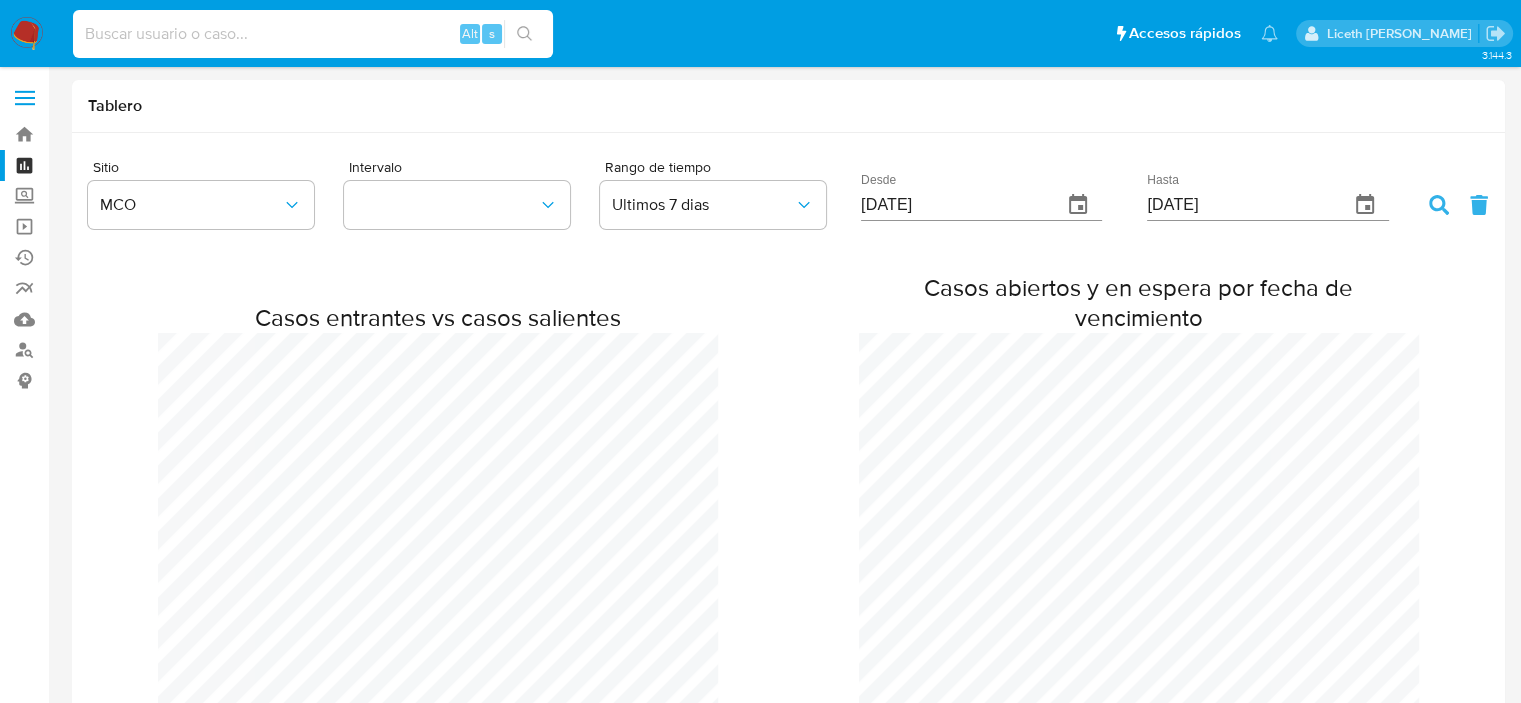 click at bounding box center [313, 34] 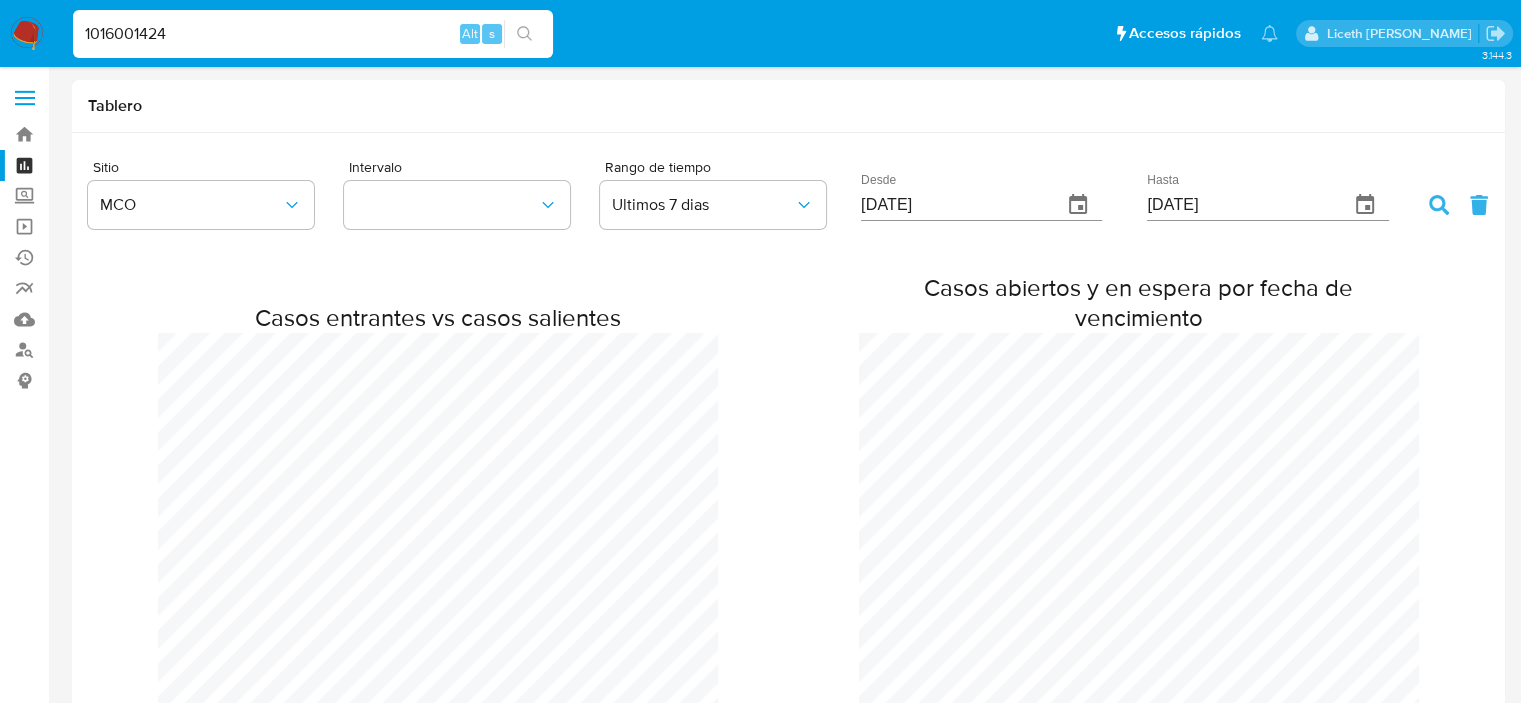 type on "1016001424" 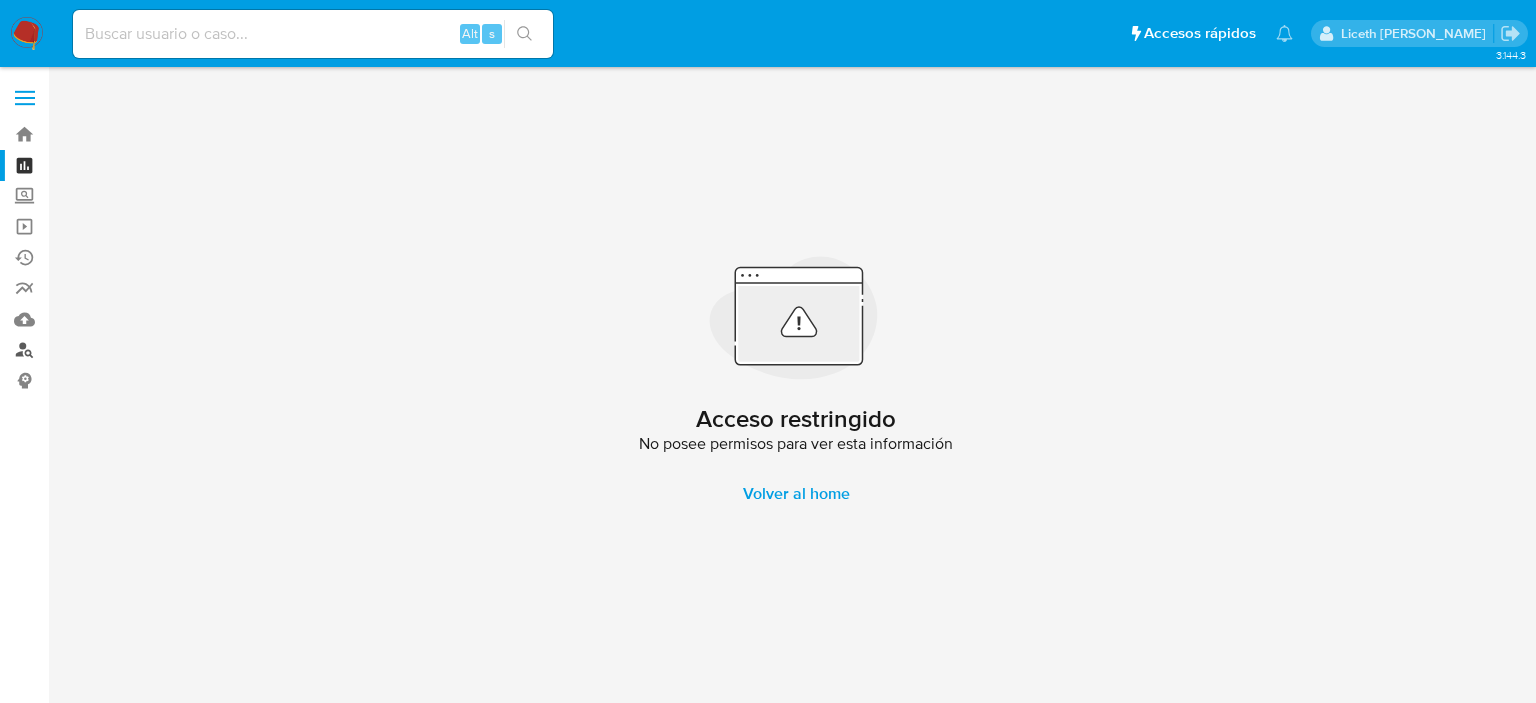 click on "Buscador de personas" at bounding box center (119, 350) 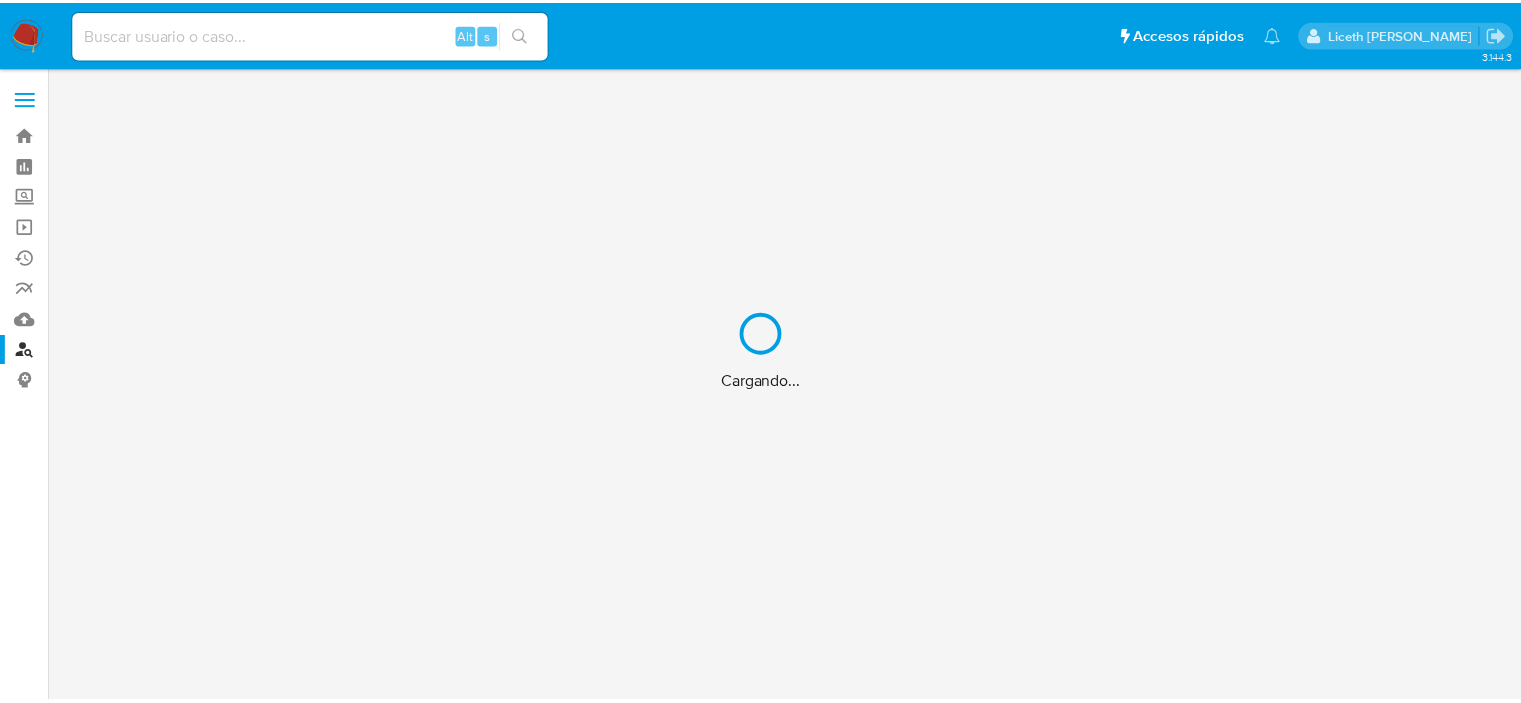 scroll, scrollTop: 0, scrollLeft: 0, axis: both 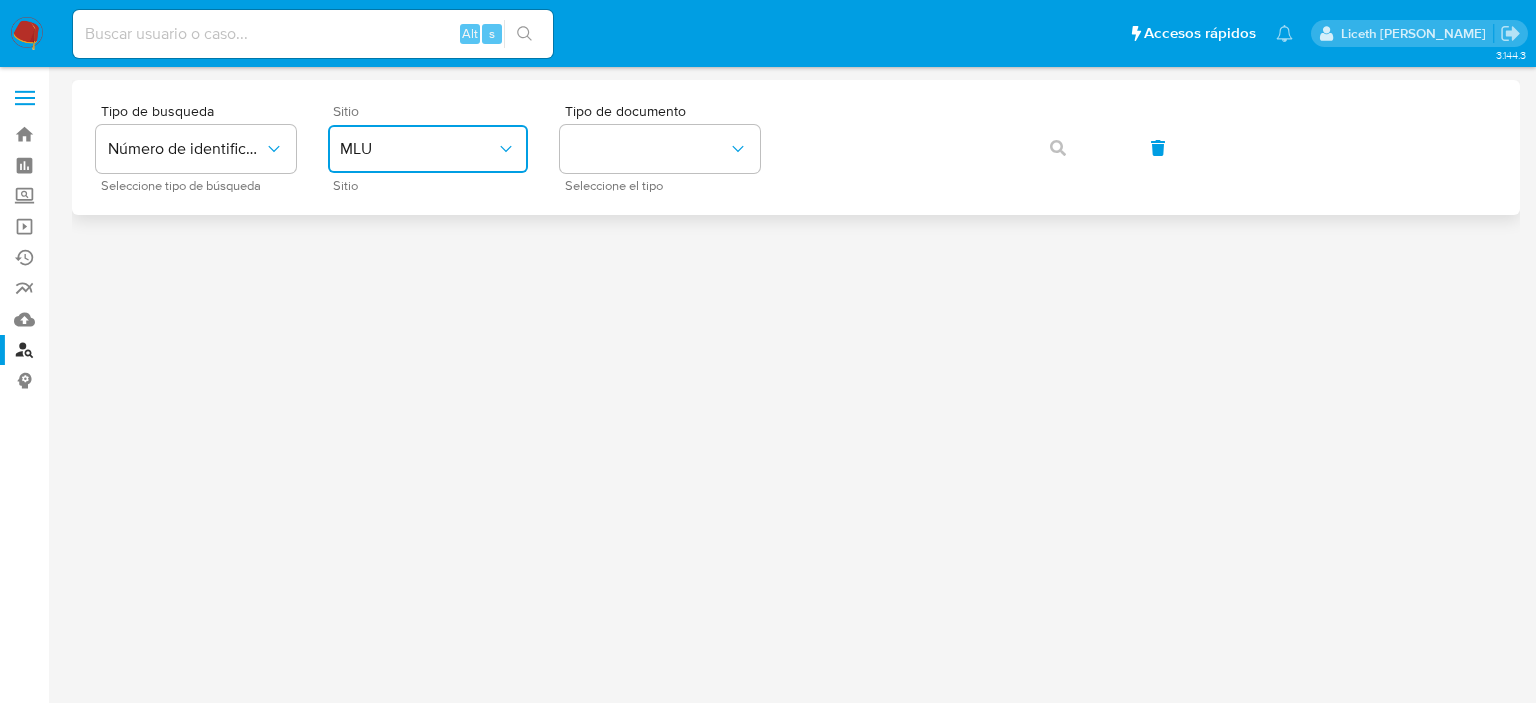 click on "MLU" at bounding box center (418, 149) 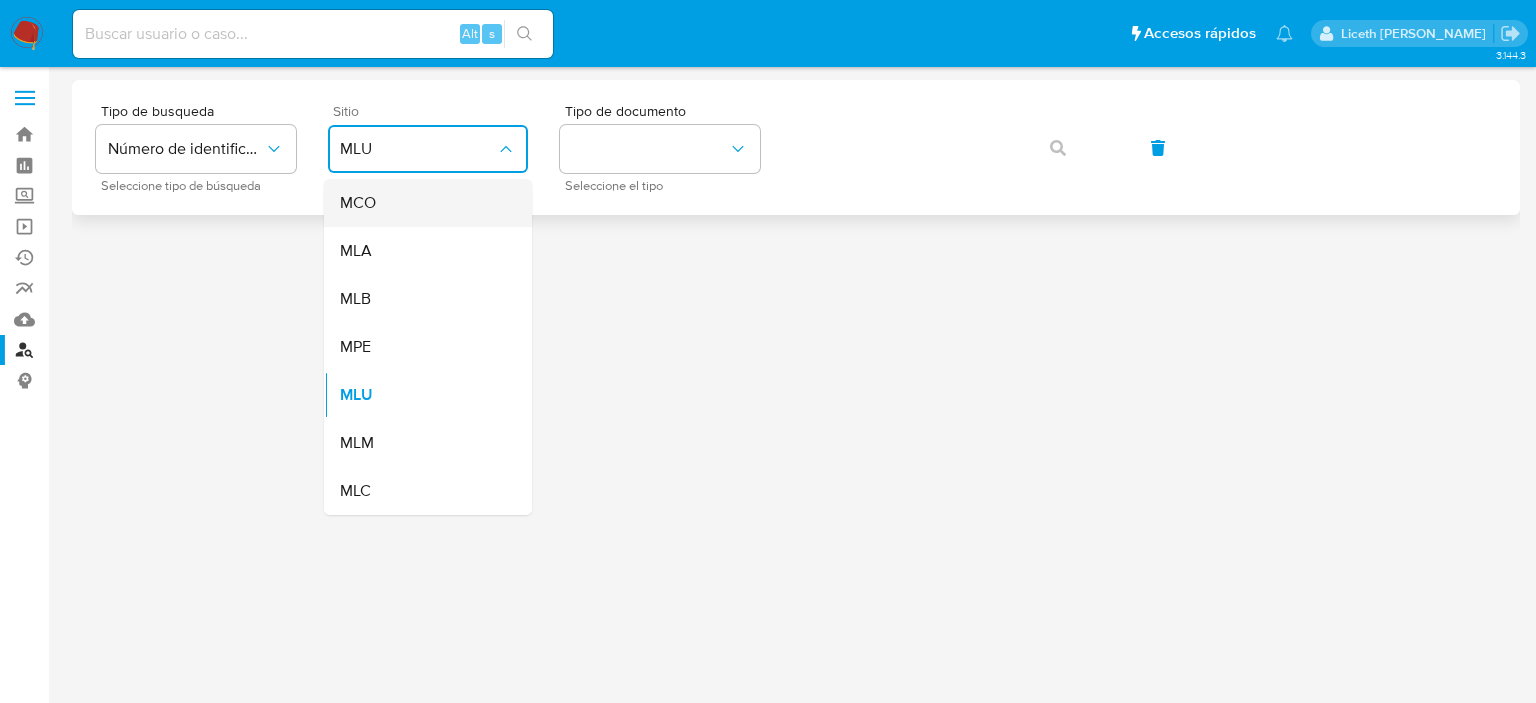 click on "MCO" at bounding box center [422, 203] 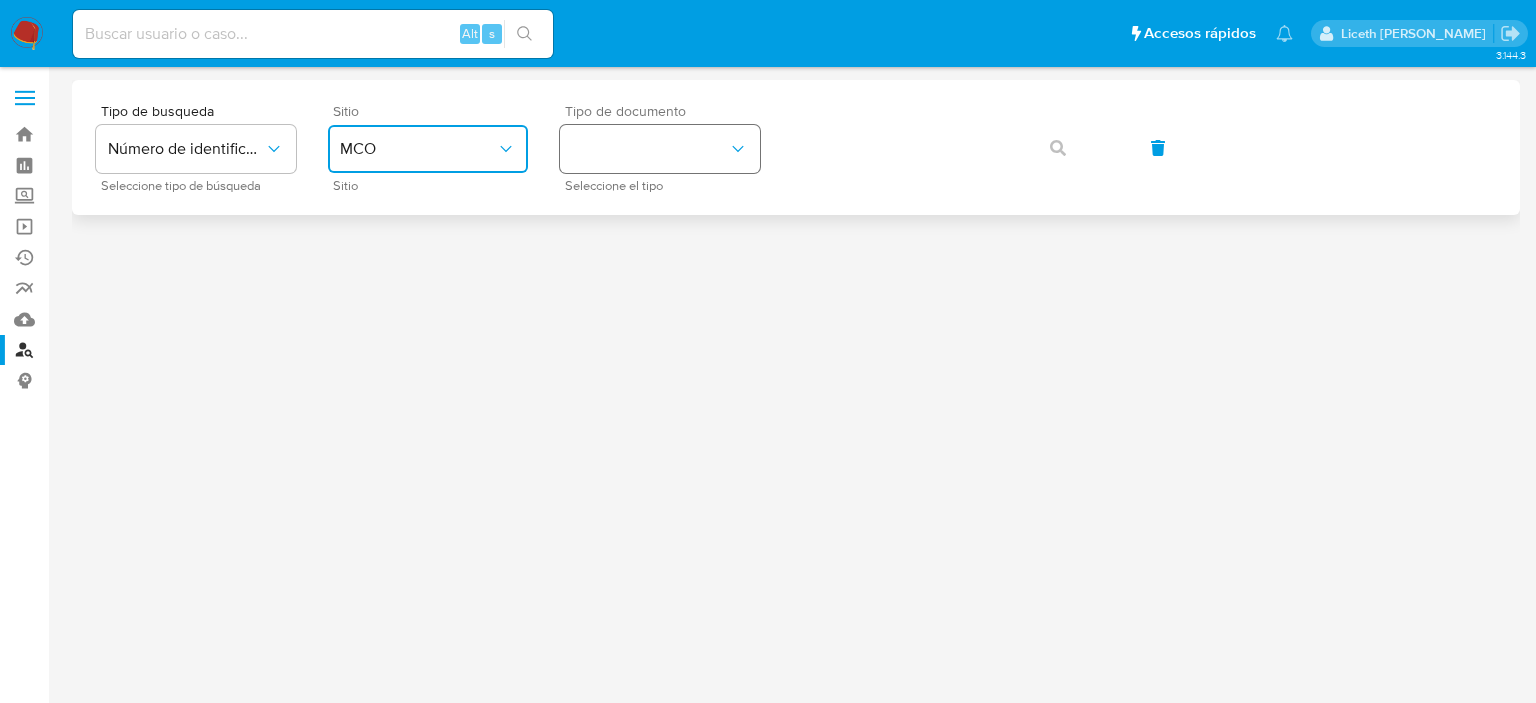 click at bounding box center (660, 149) 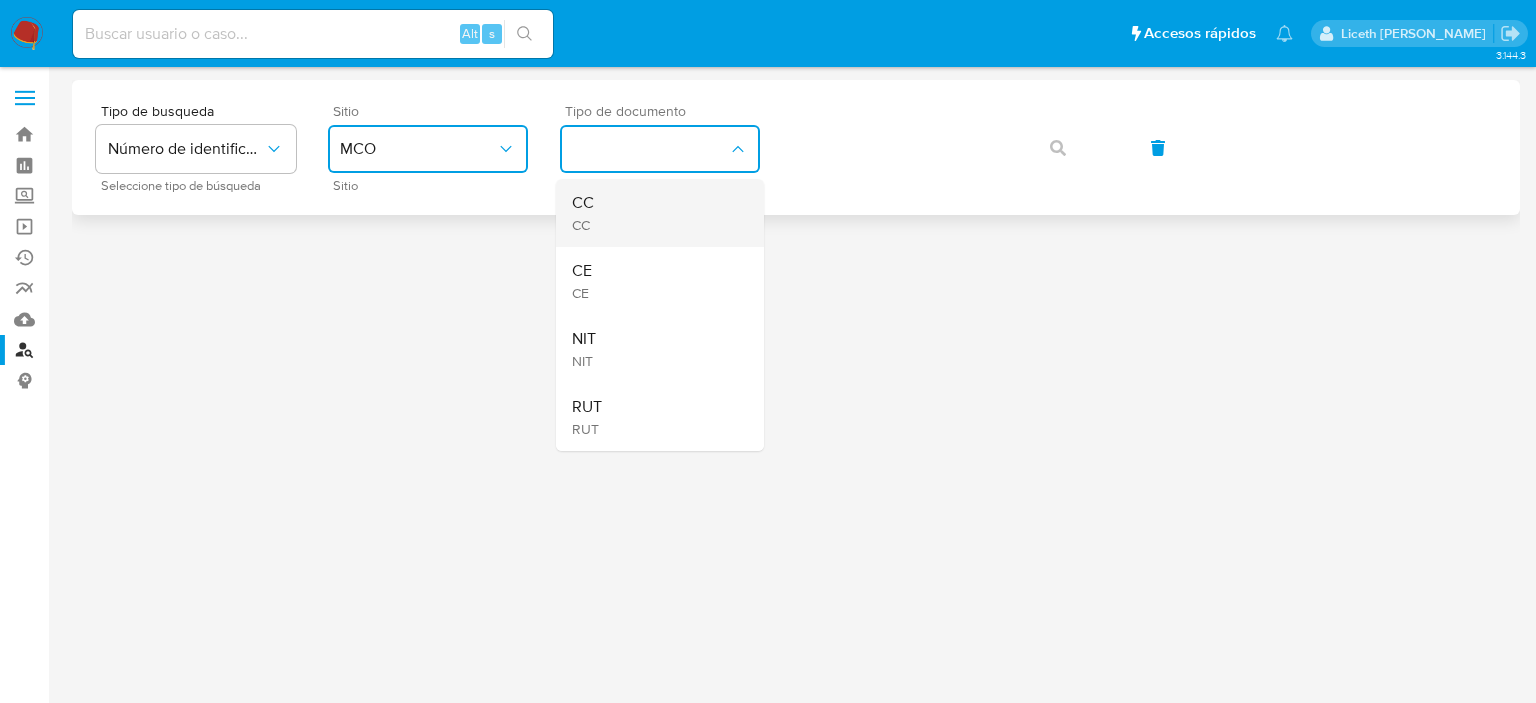 click on "CC CC" at bounding box center (654, 213) 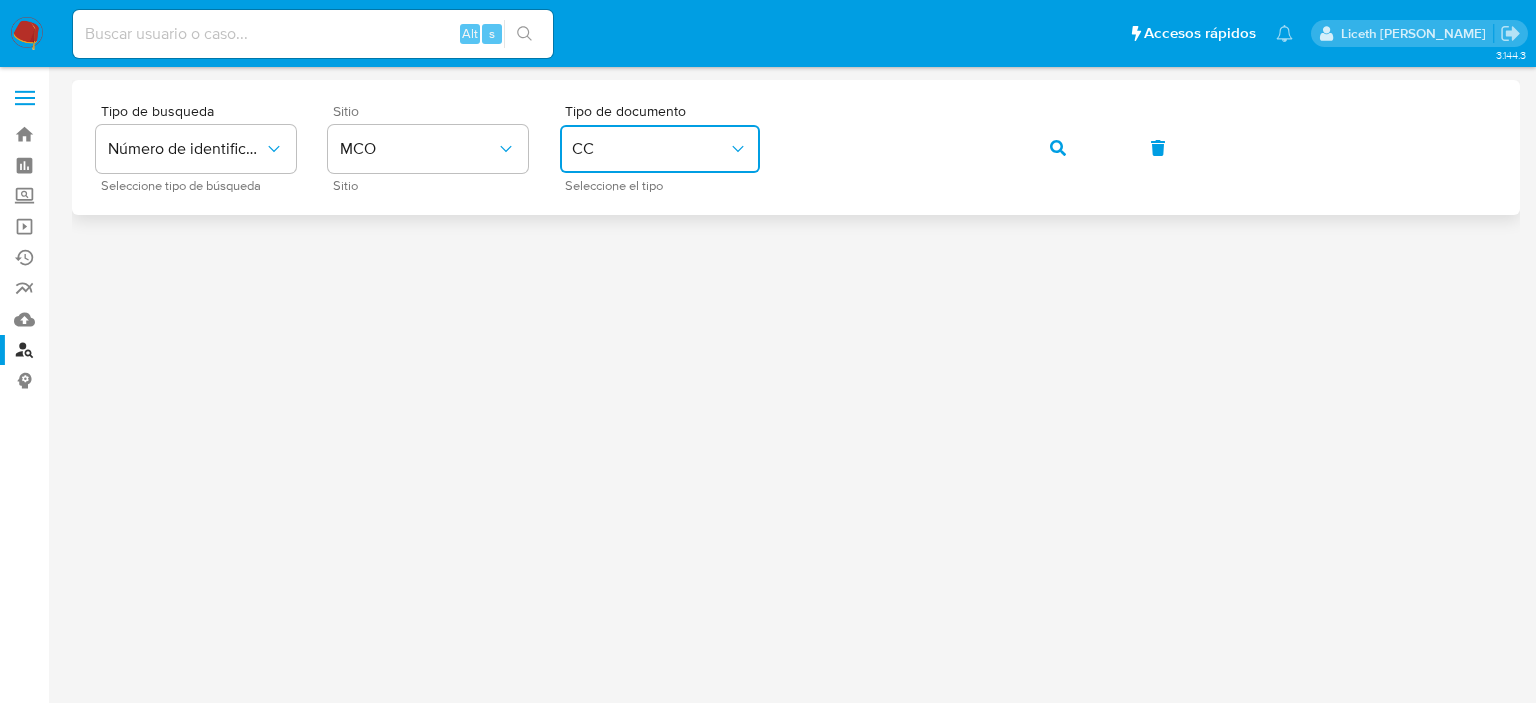 click 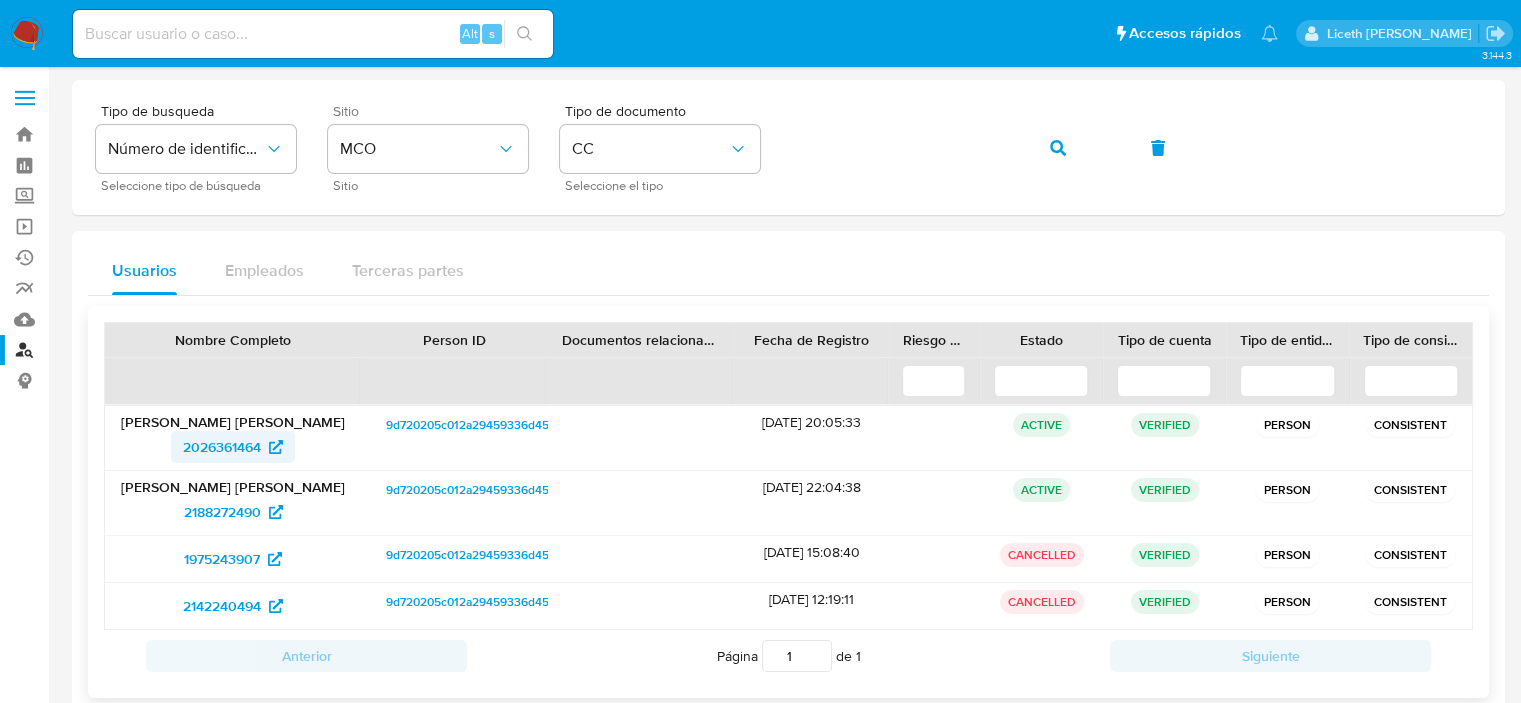 click on "2026361464" at bounding box center [222, 447] 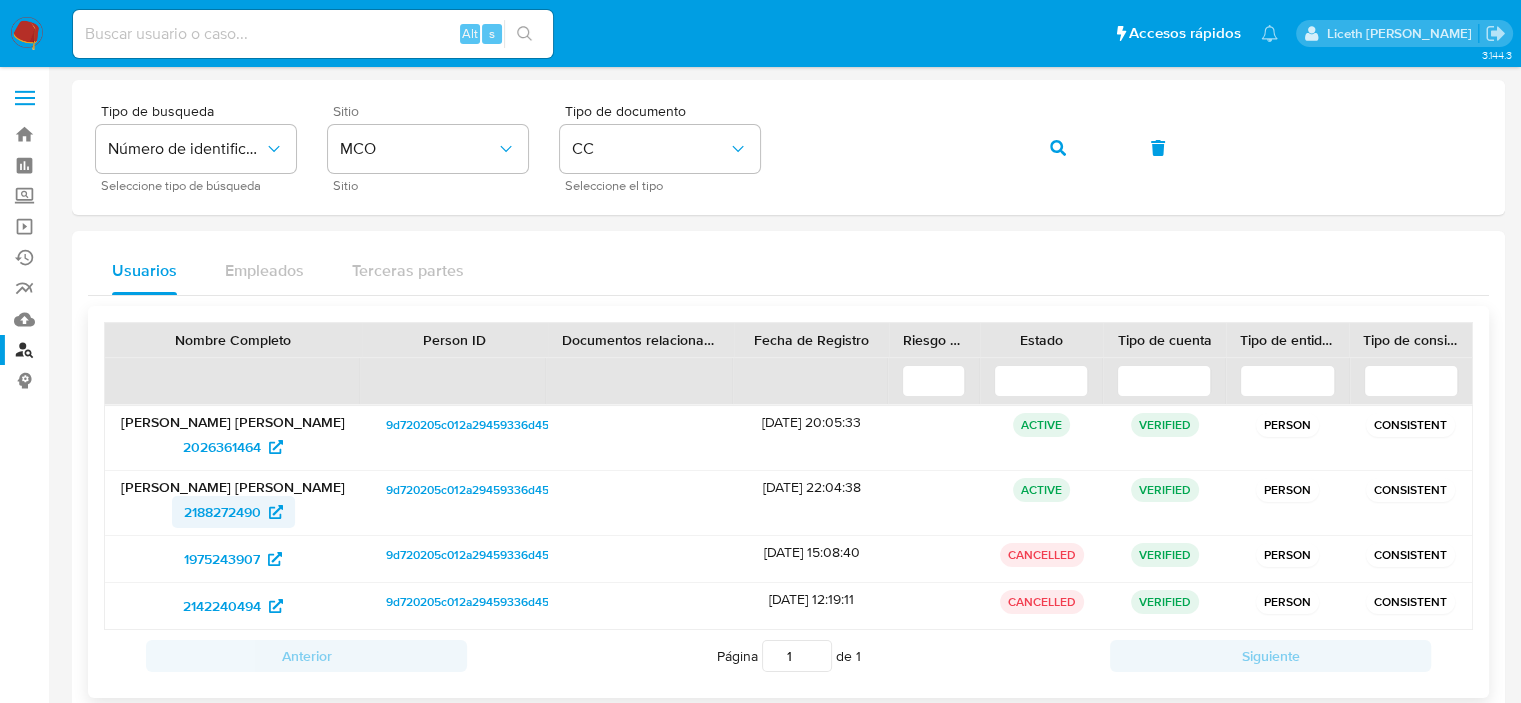 click on "2188272490" at bounding box center (222, 512) 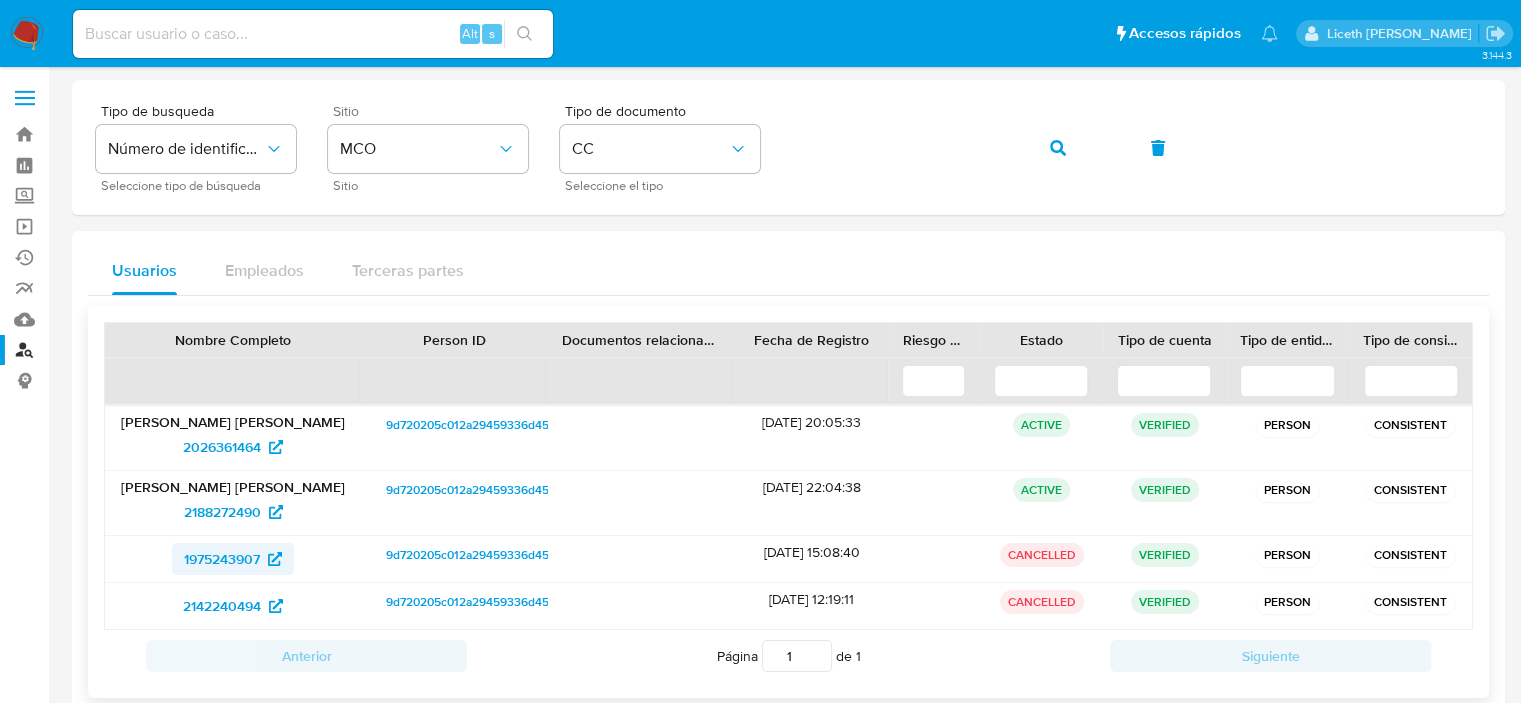 click on "1975243907" at bounding box center (222, 559) 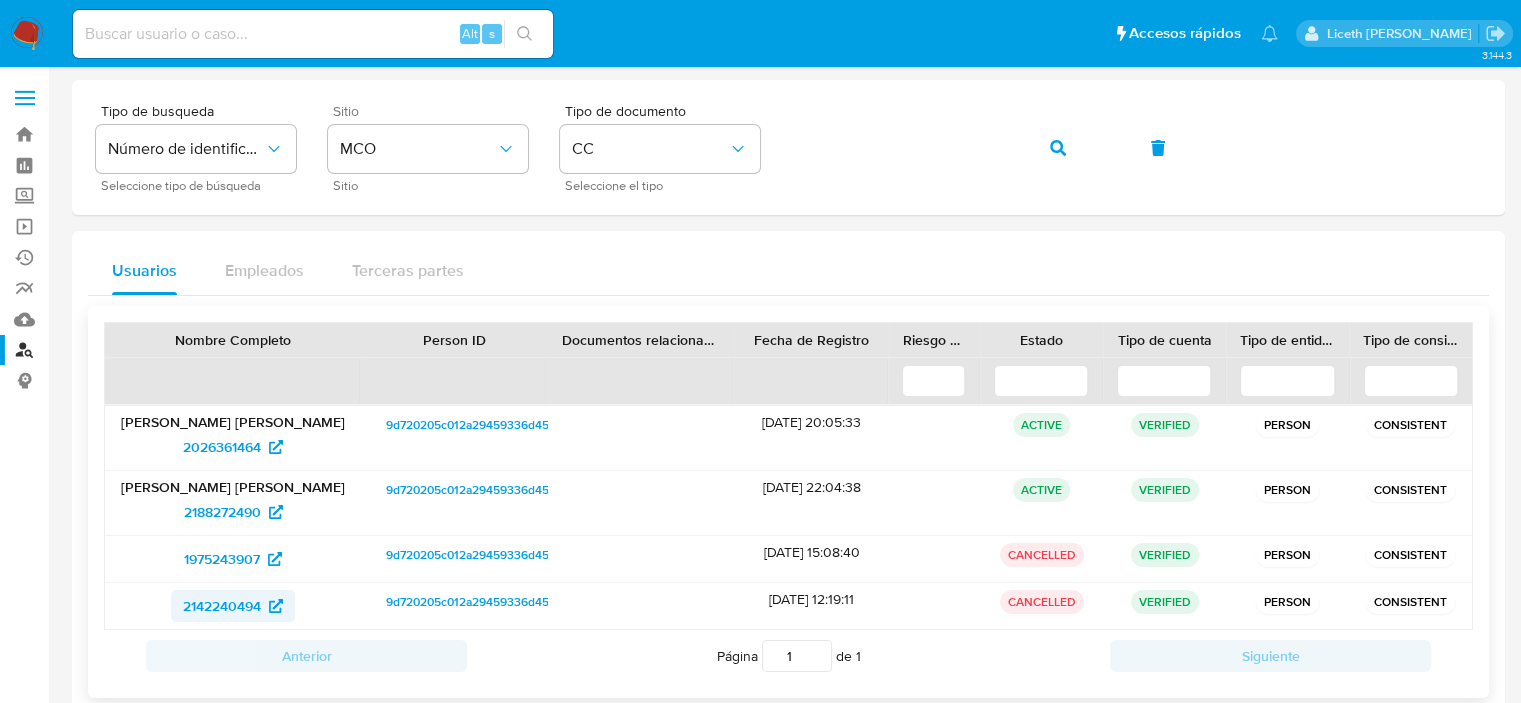 click on "2142240494" at bounding box center (222, 606) 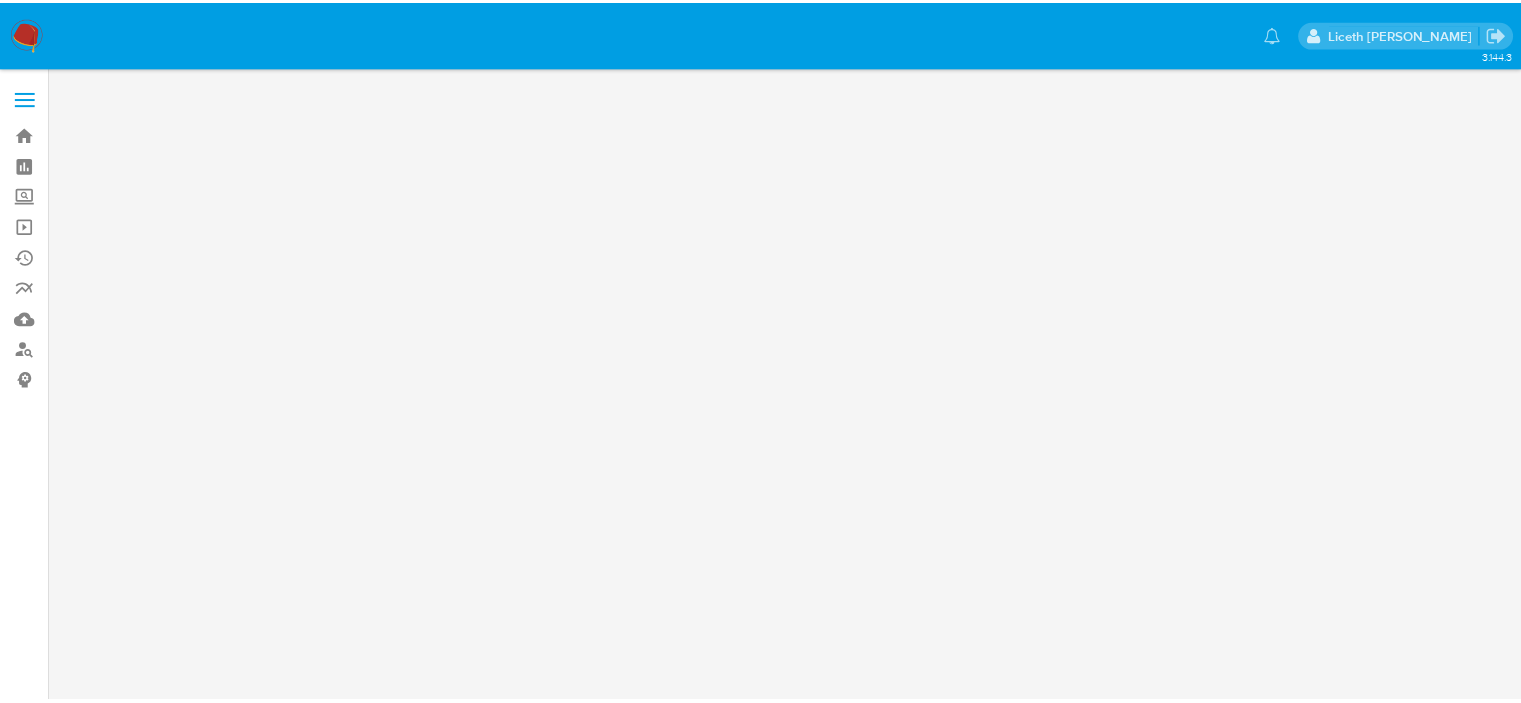 scroll, scrollTop: 0, scrollLeft: 0, axis: both 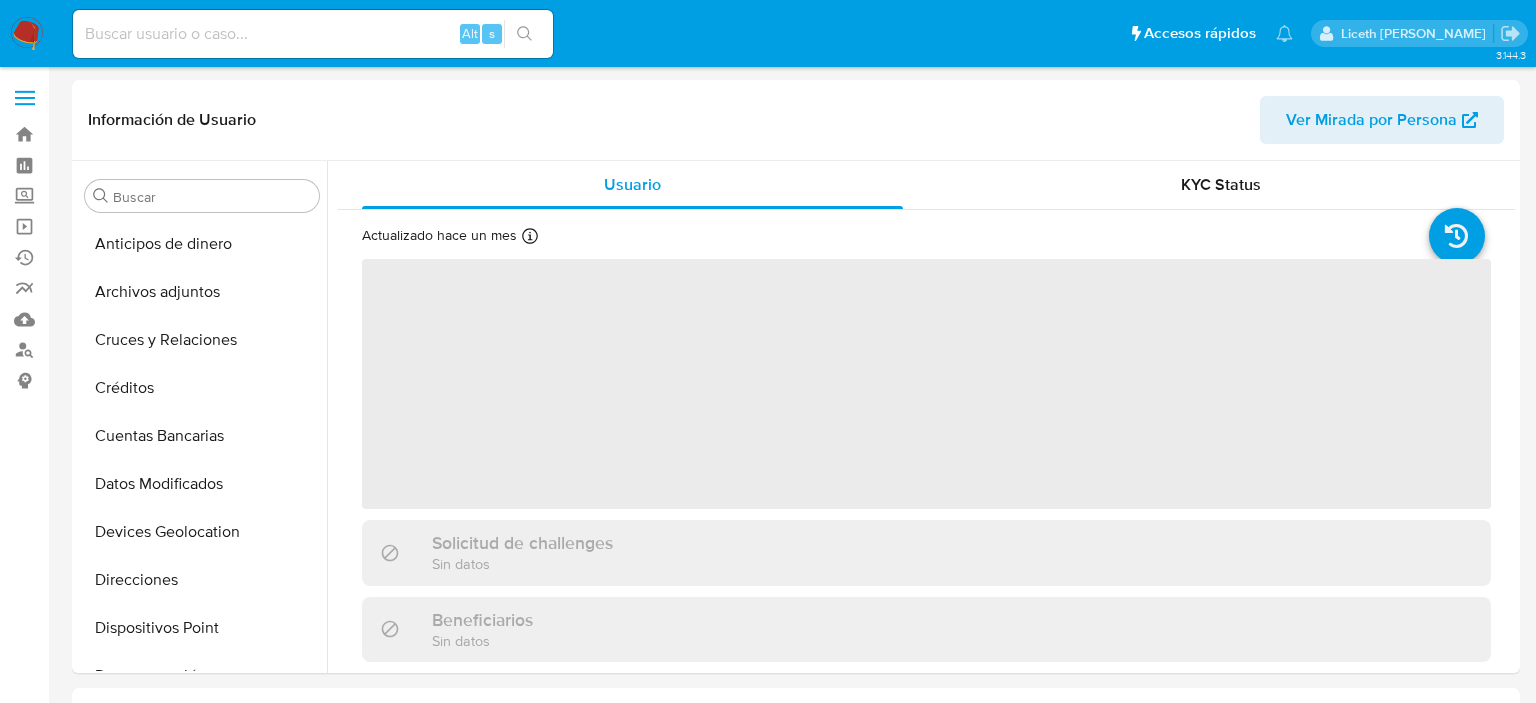 select on "10" 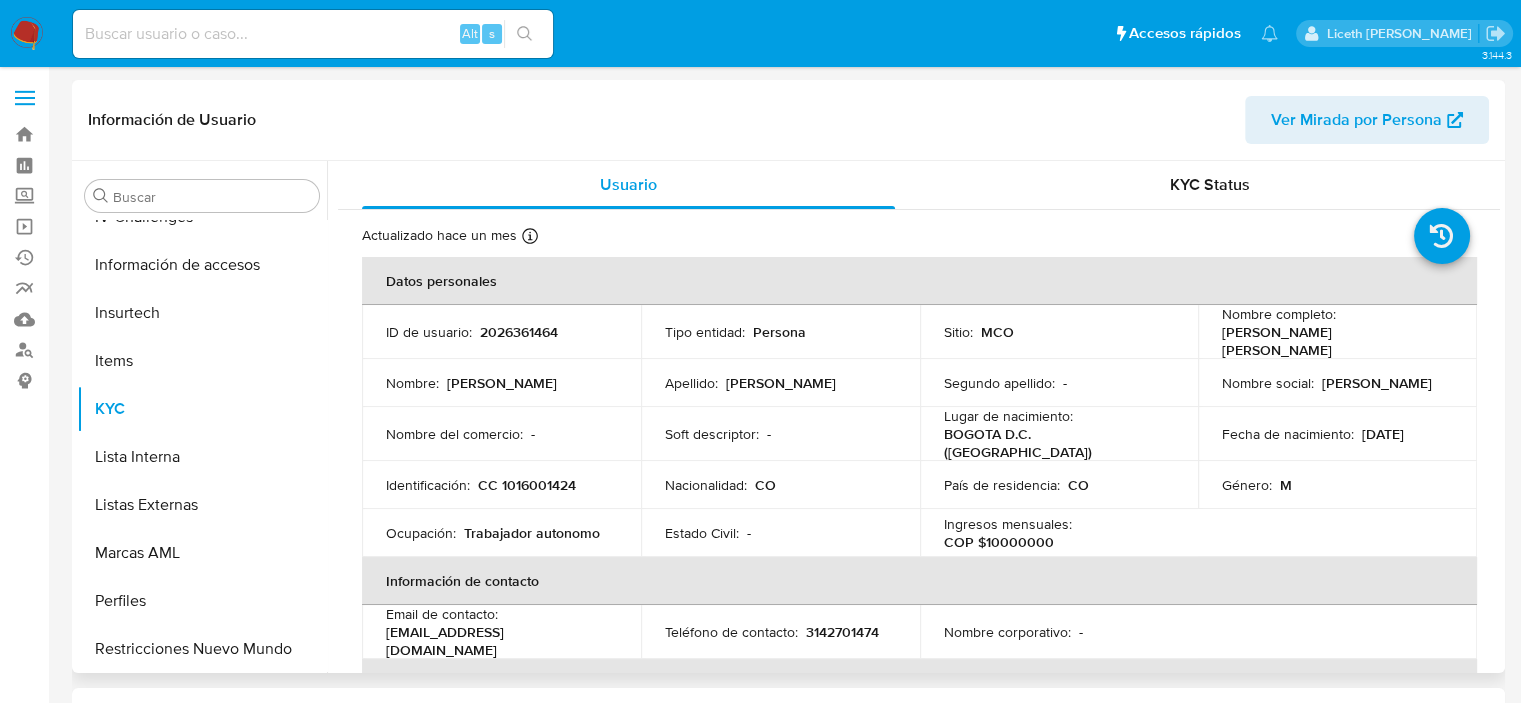 scroll, scrollTop: 796, scrollLeft: 0, axis: vertical 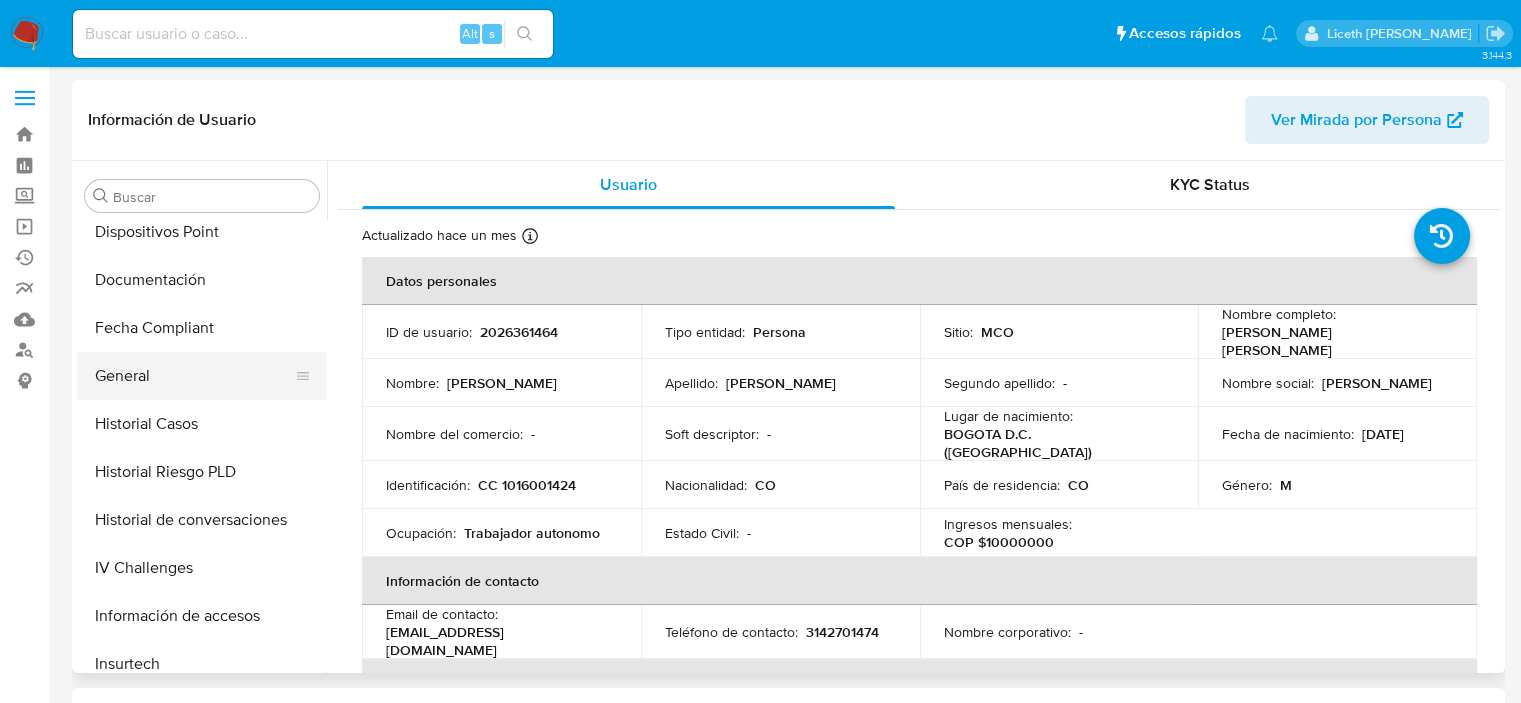 click on "General" at bounding box center (194, 376) 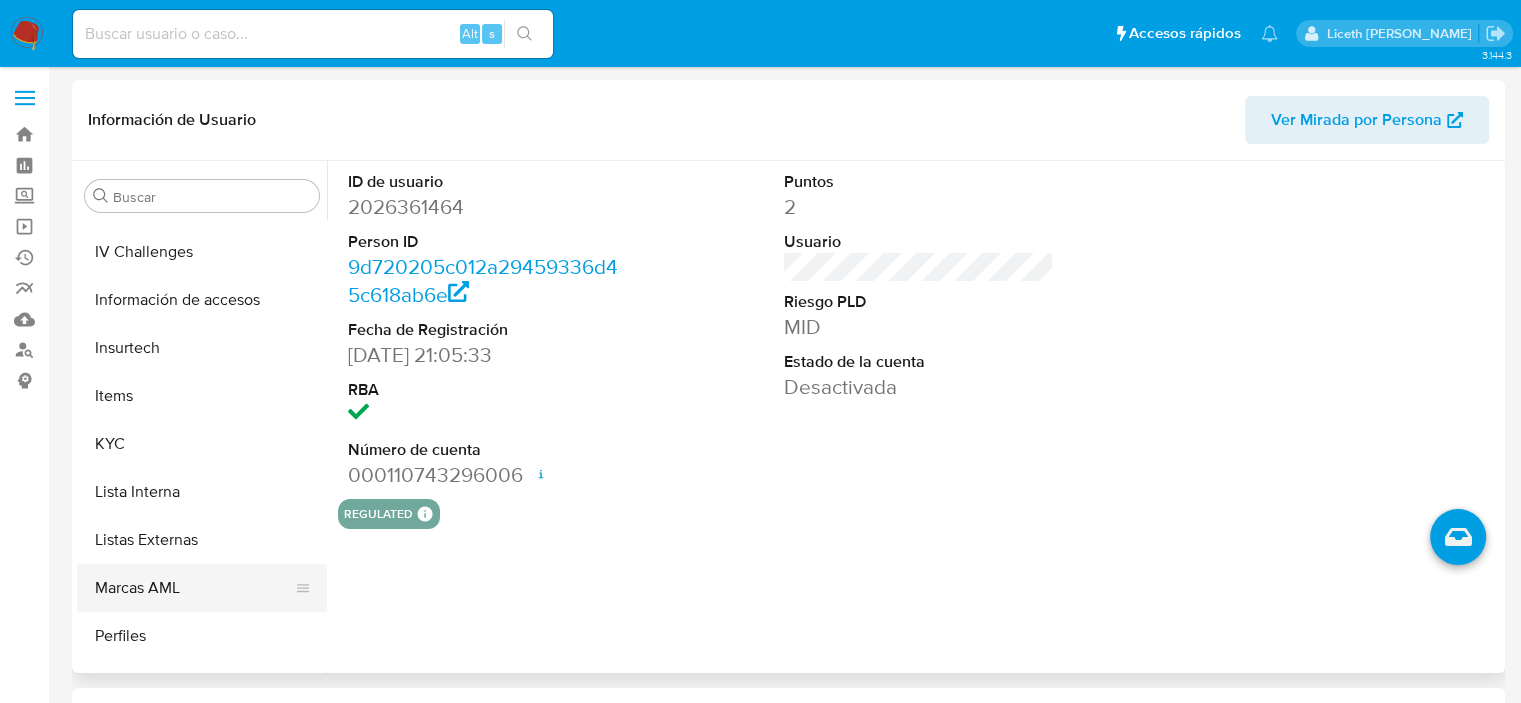 scroll, scrollTop: 796, scrollLeft: 0, axis: vertical 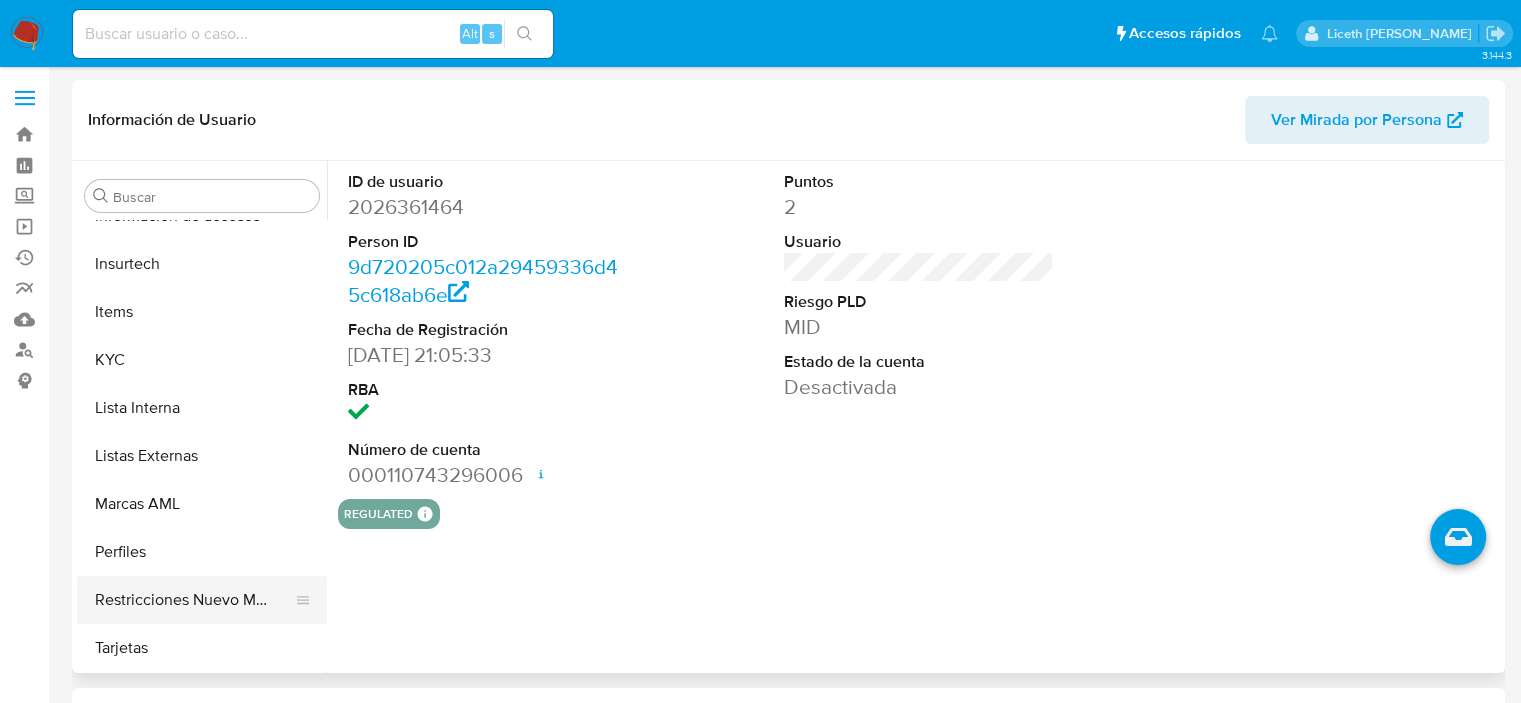 click on "Restricciones Nuevo Mundo" at bounding box center (194, 600) 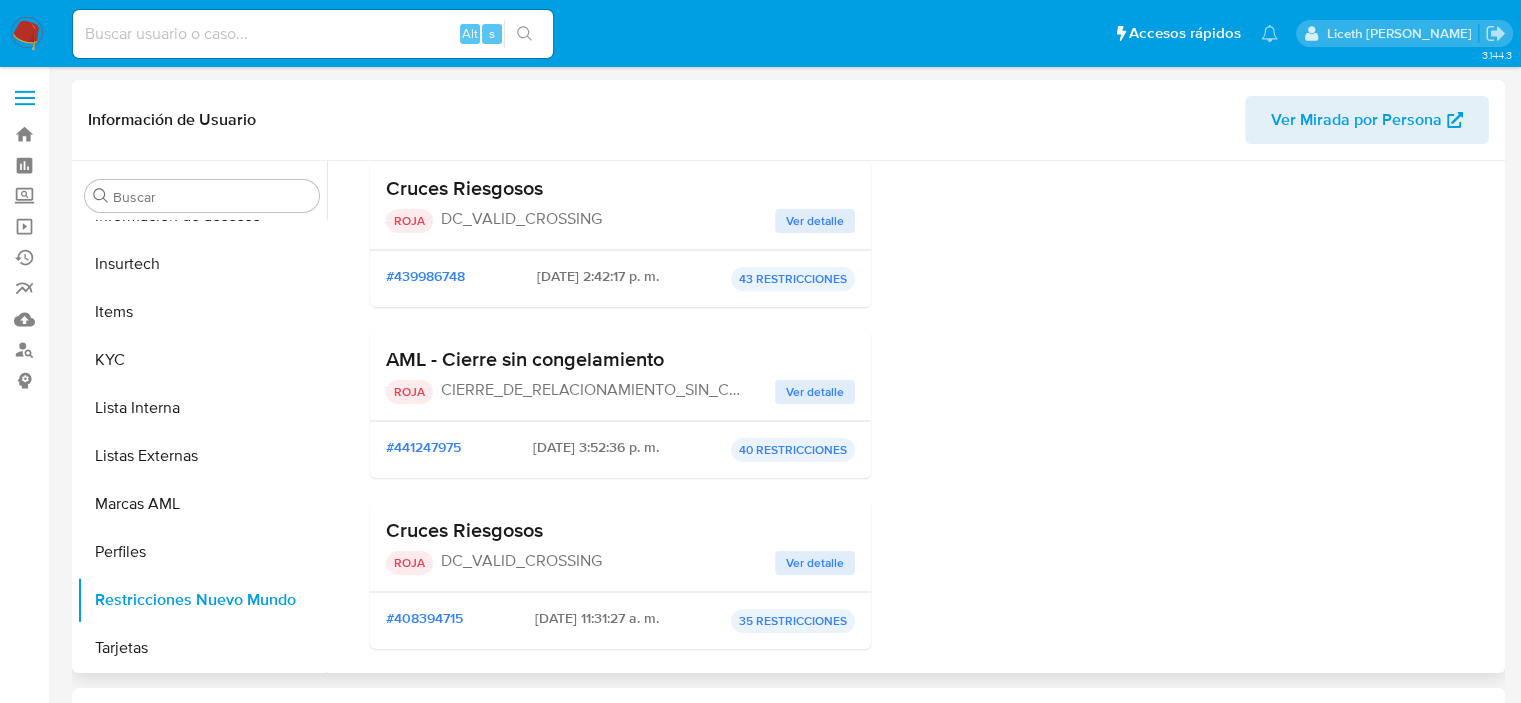 scroll, scrollTop: 100, scrollLeft: 0, axis: vertical 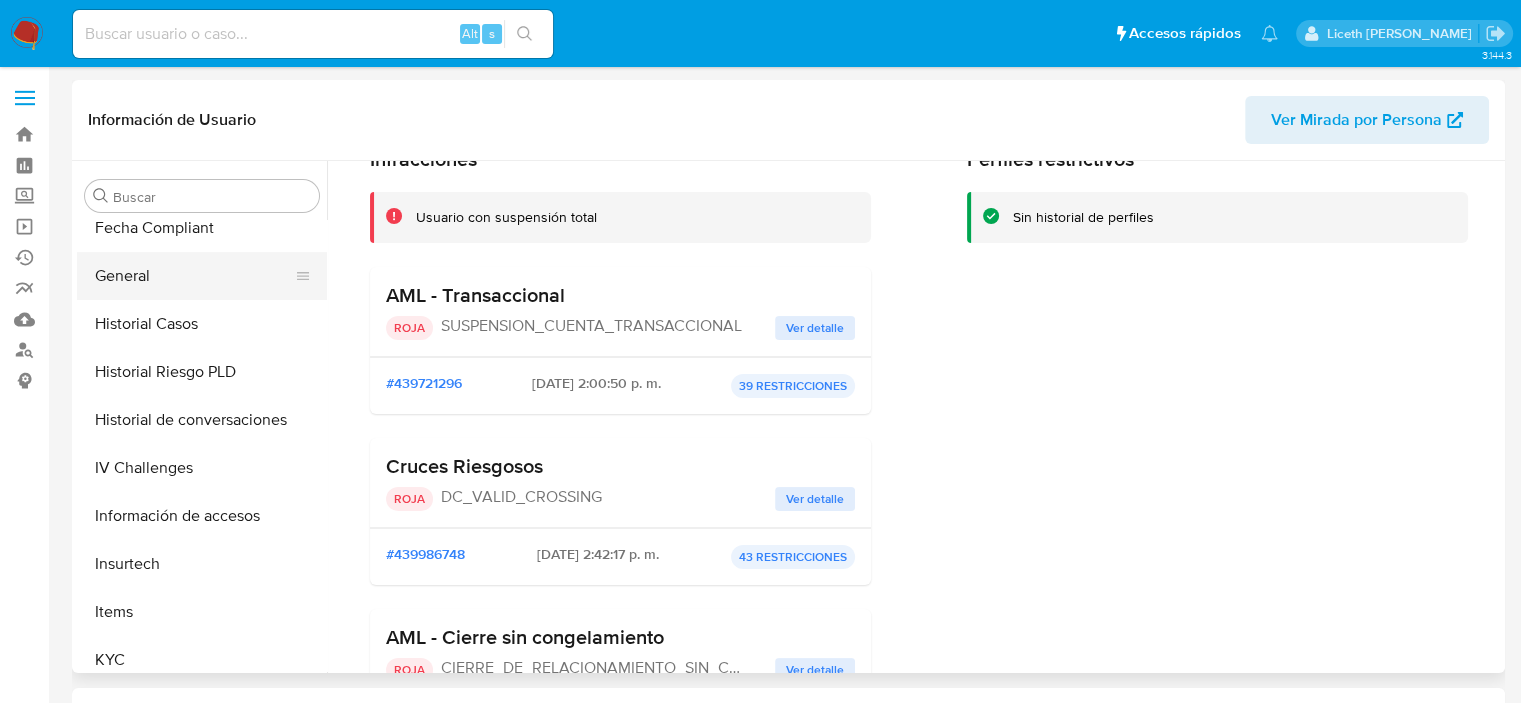 click on "General" at bounding box center (194, 276) 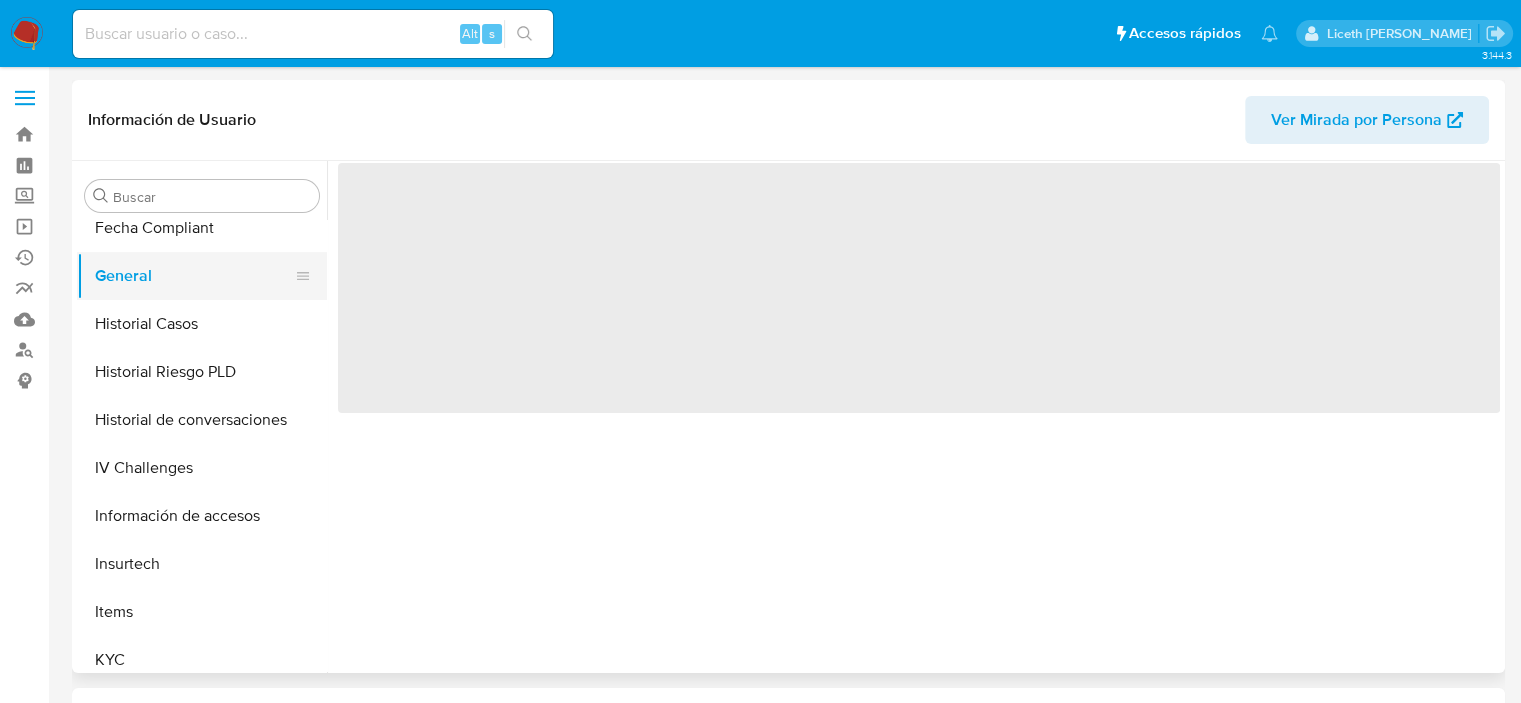 scroll, scrollTop: 0, scrollLeft: 0, axis: both 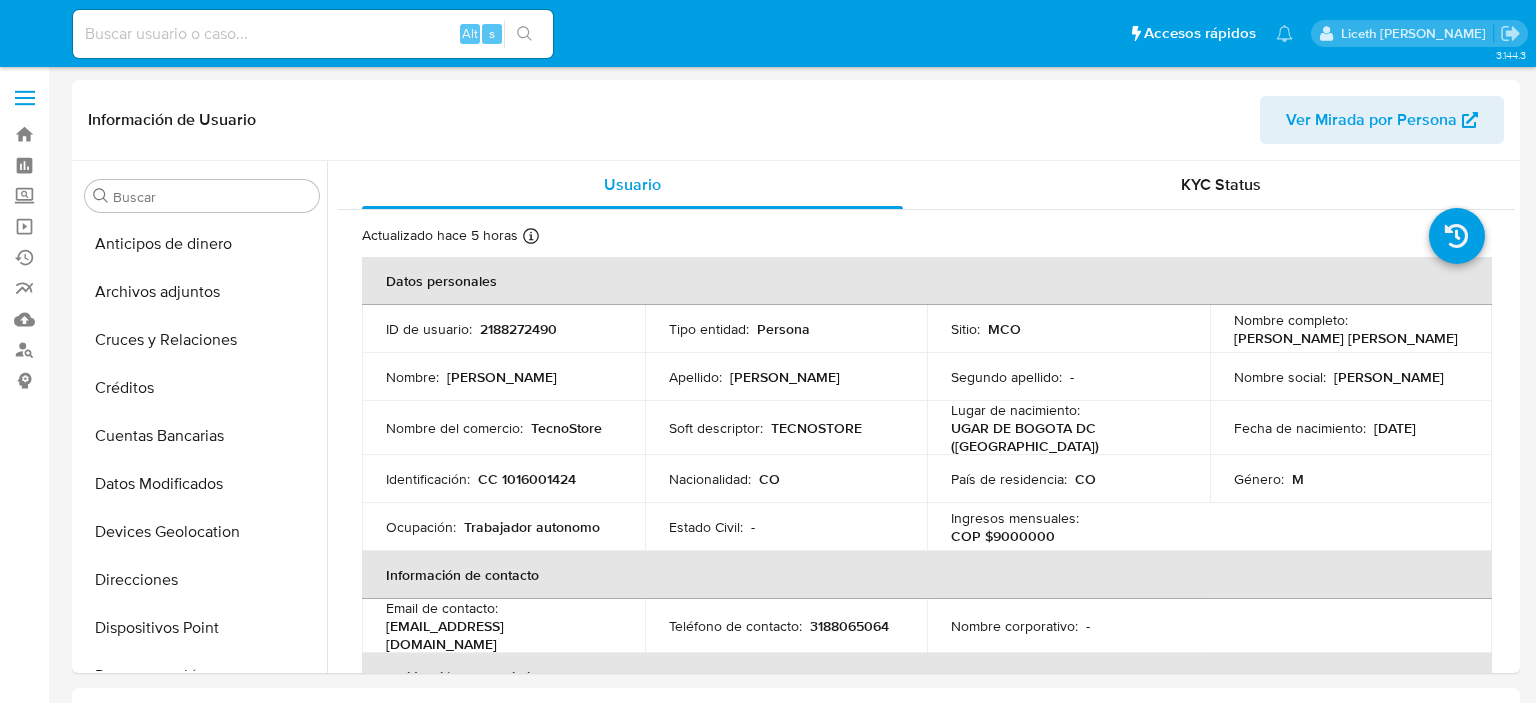 select on "10" 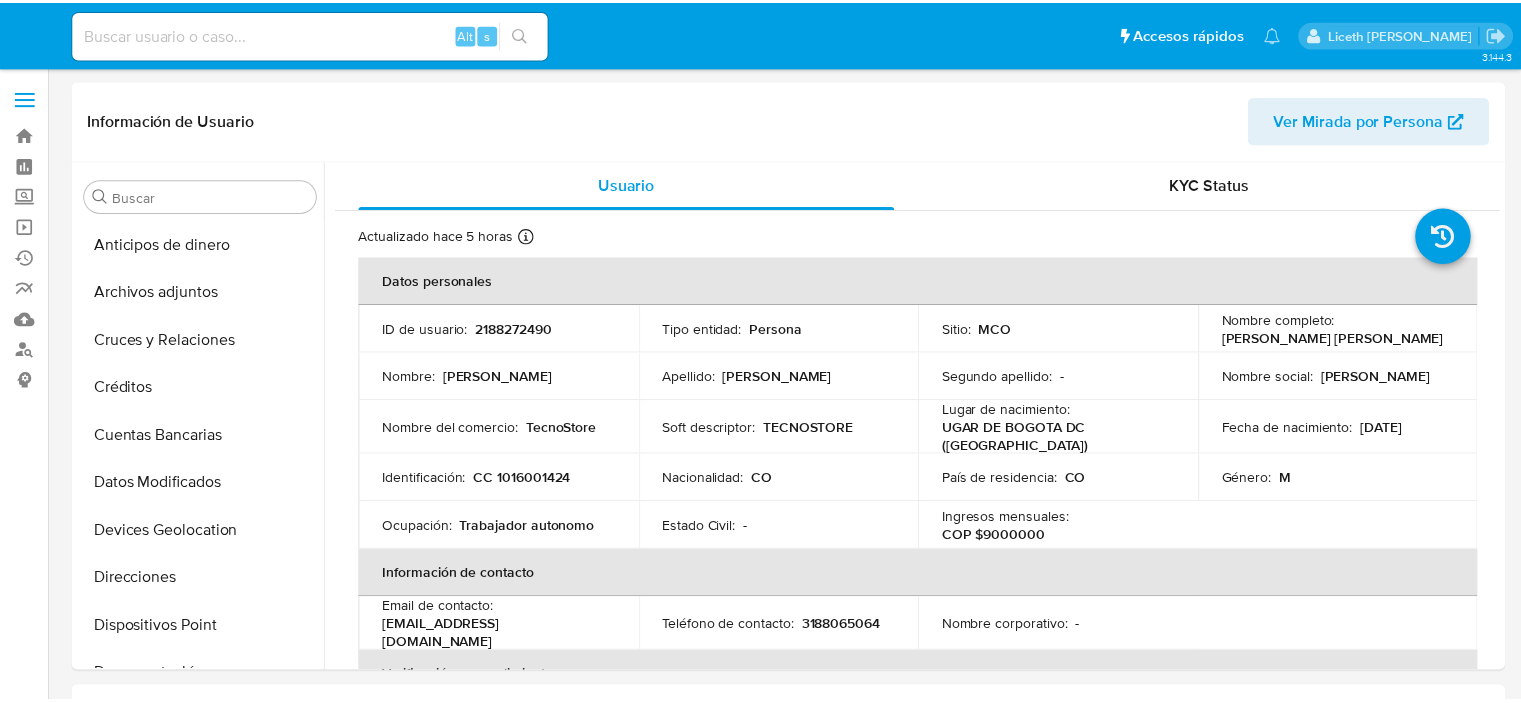 scroll, scrollTop: 0, scrollLeft: 0, axis: both 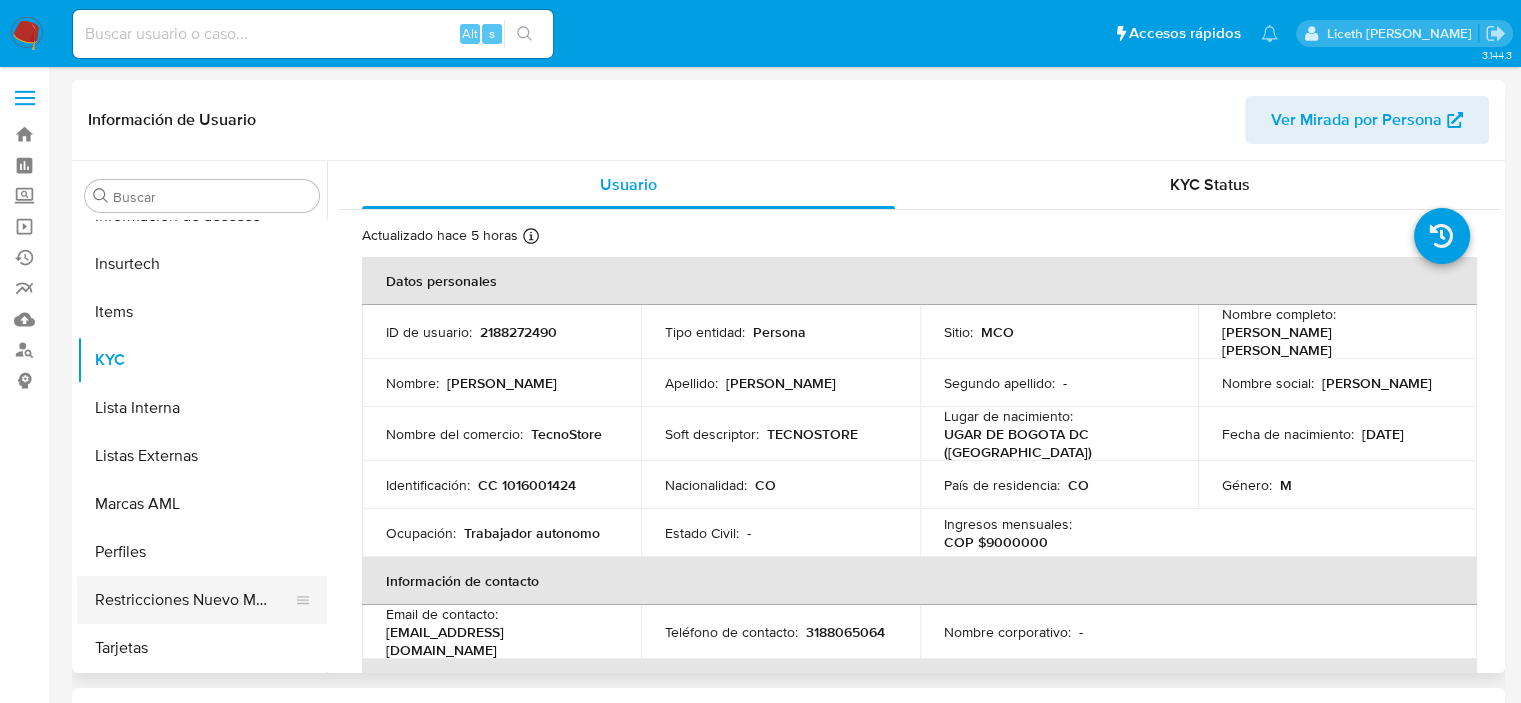 click on "Restricciones Nuevo Mundo" at bounding box center [194, 600] 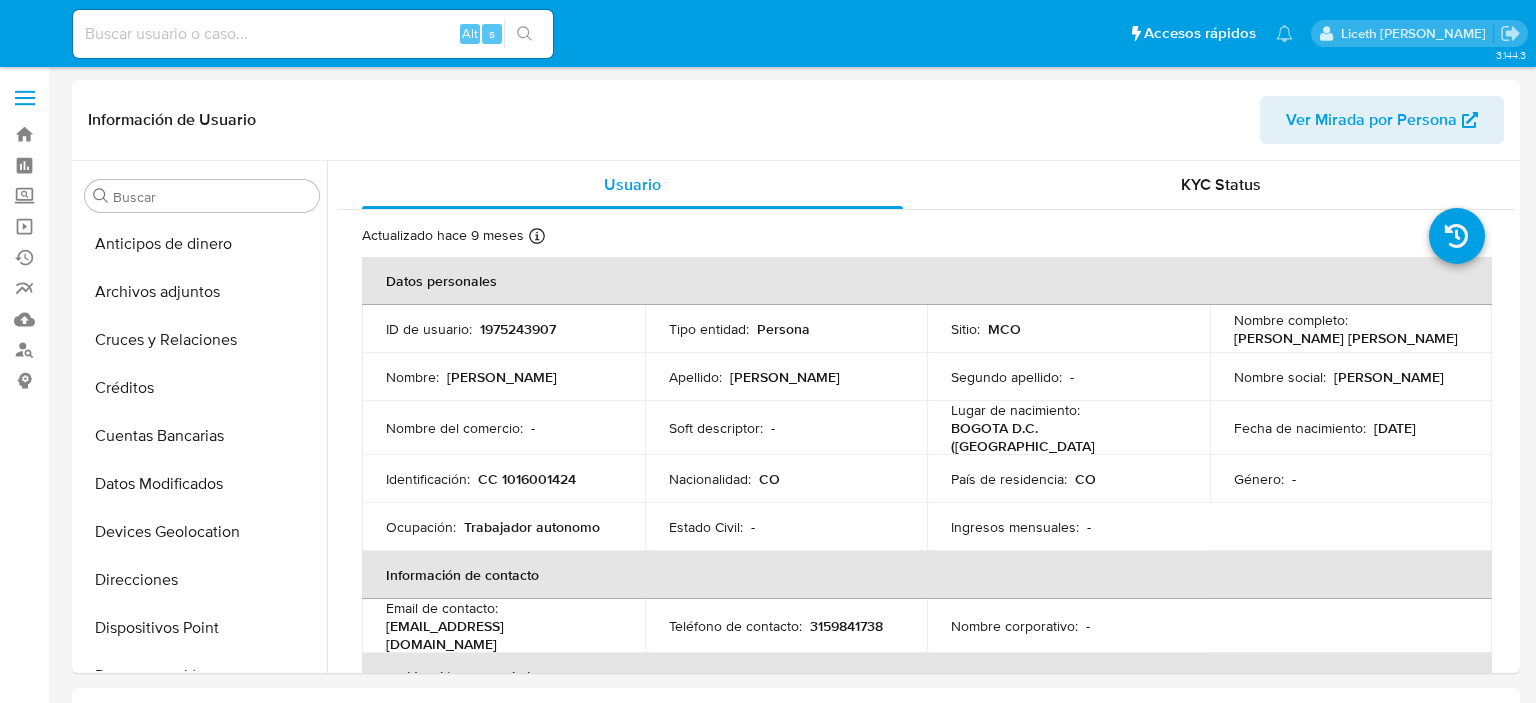 select on "10" 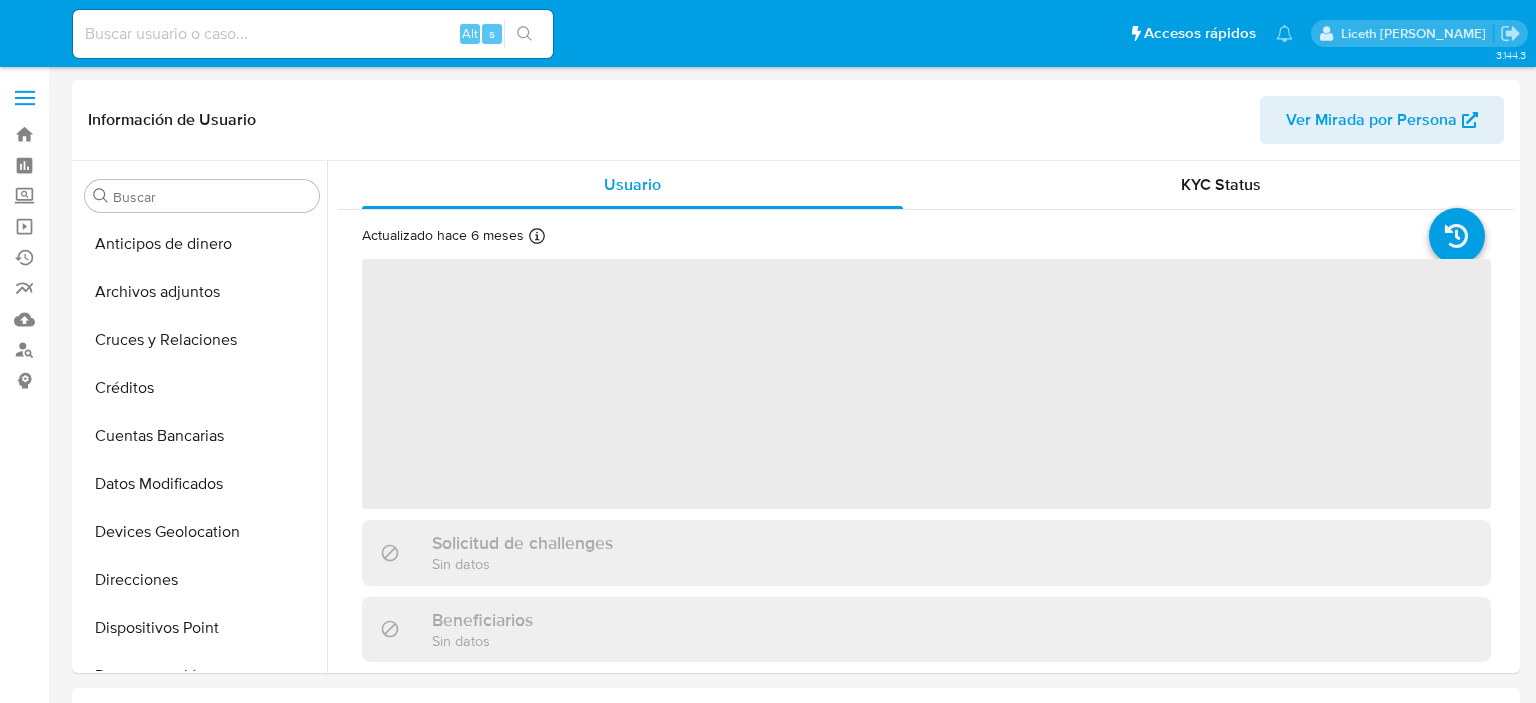 select on "10" 